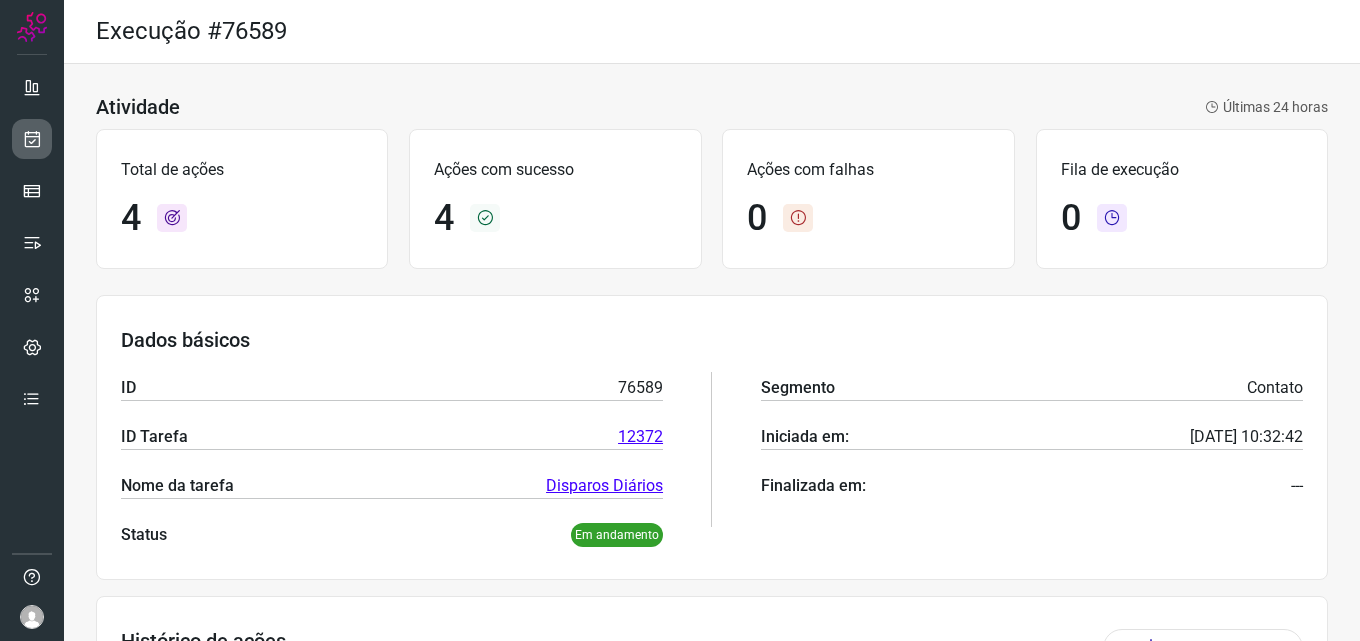 scroll, scrollTop: 0, scrollLeft: 0, axis: both 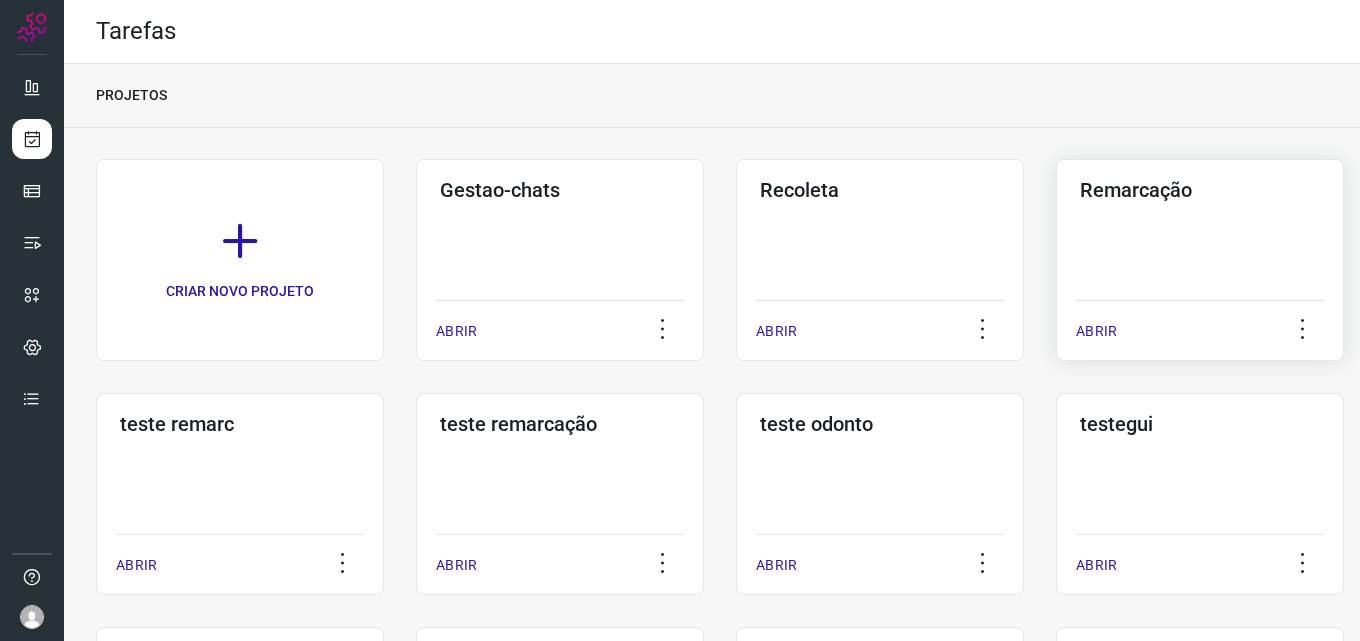 click on "Remarcação  ABRIR" 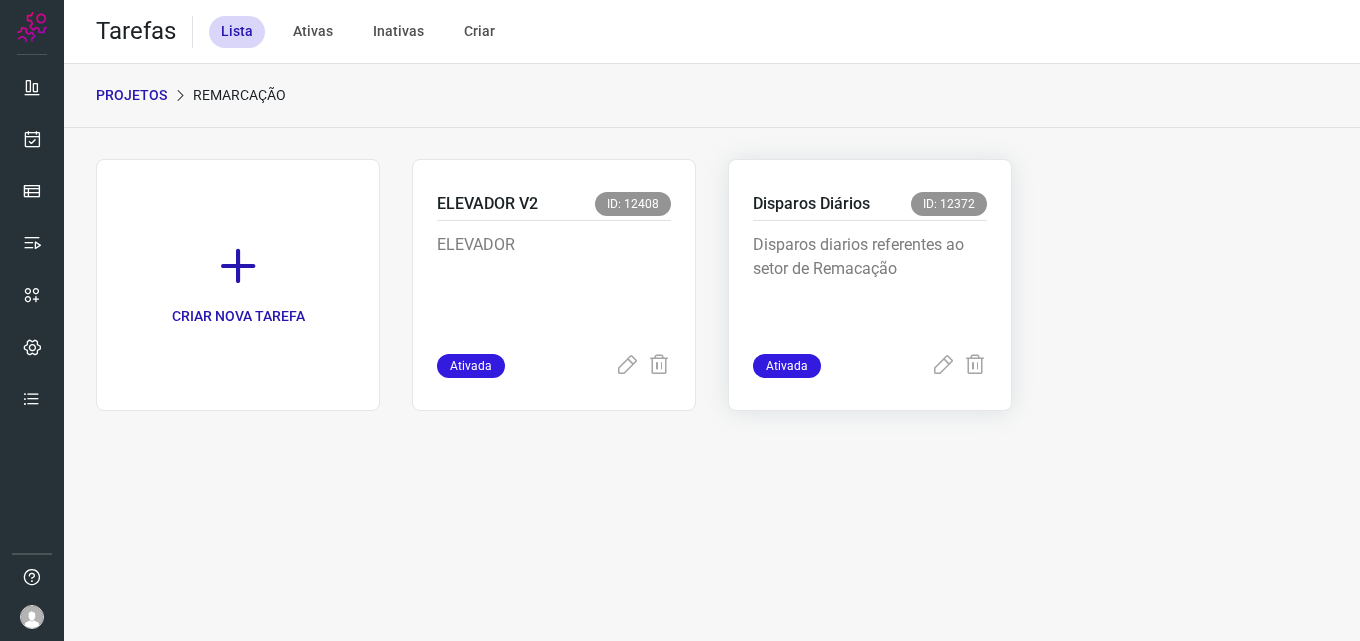 click on "Disparos diarios referentes ao setor de Remacação" at bounding box center [870, 283] 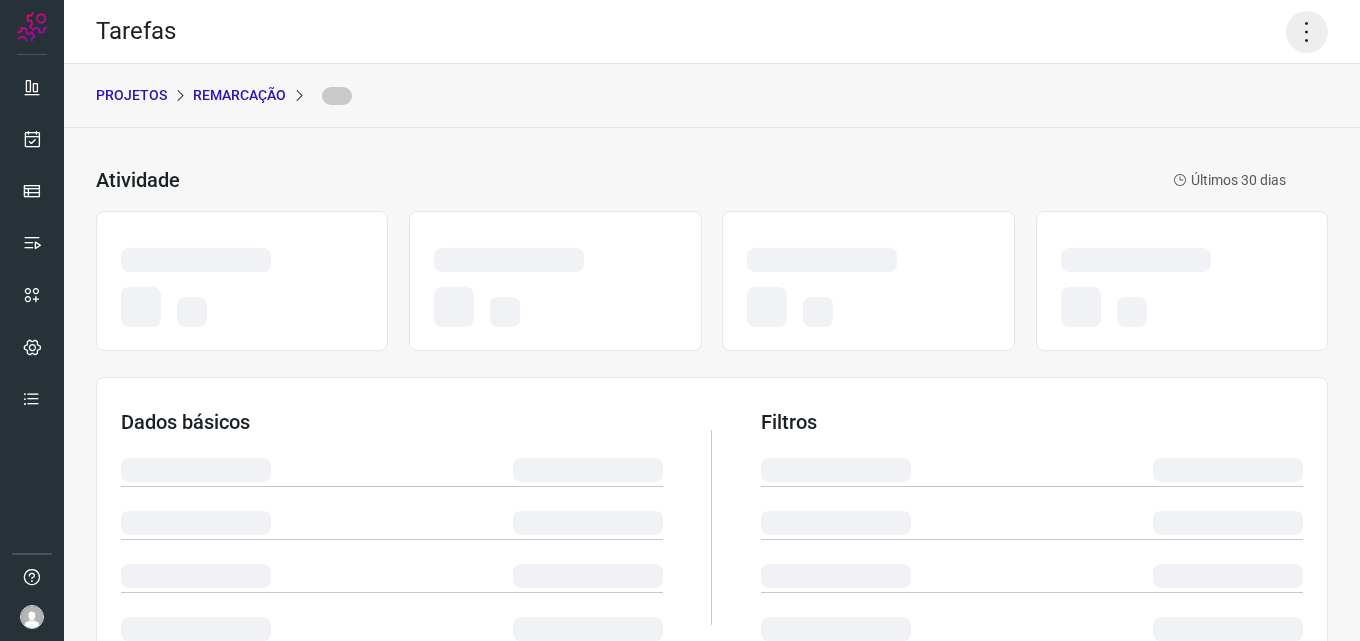 click 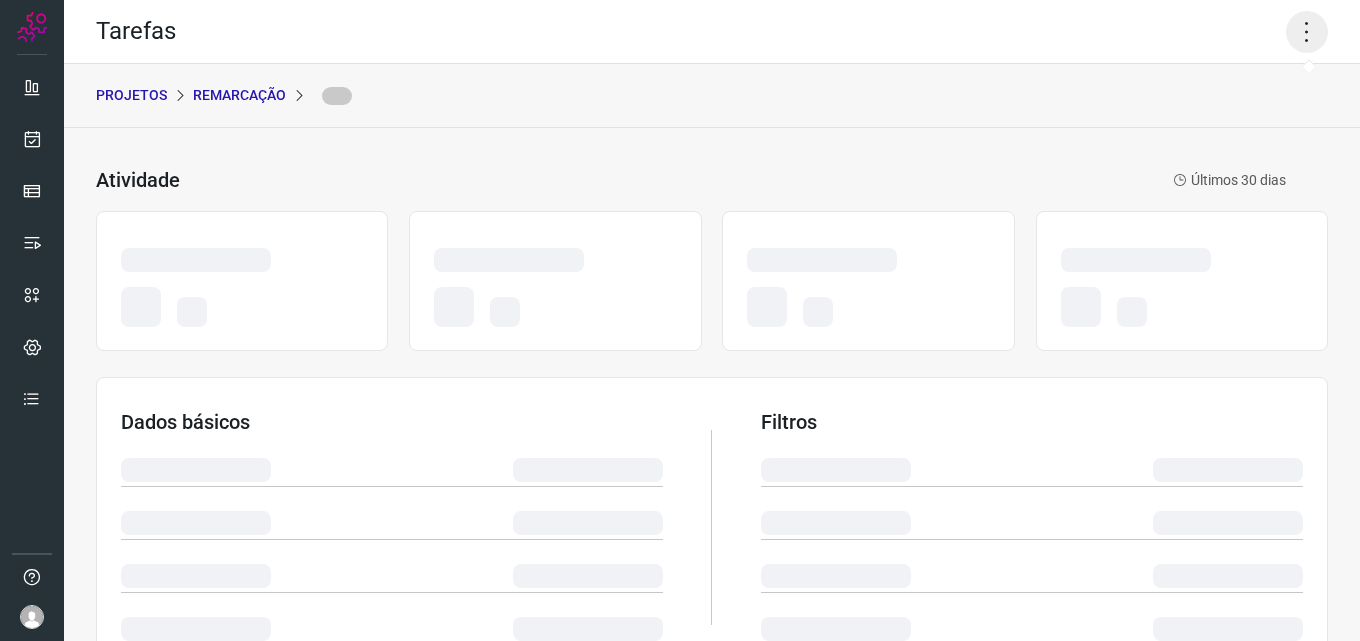 click 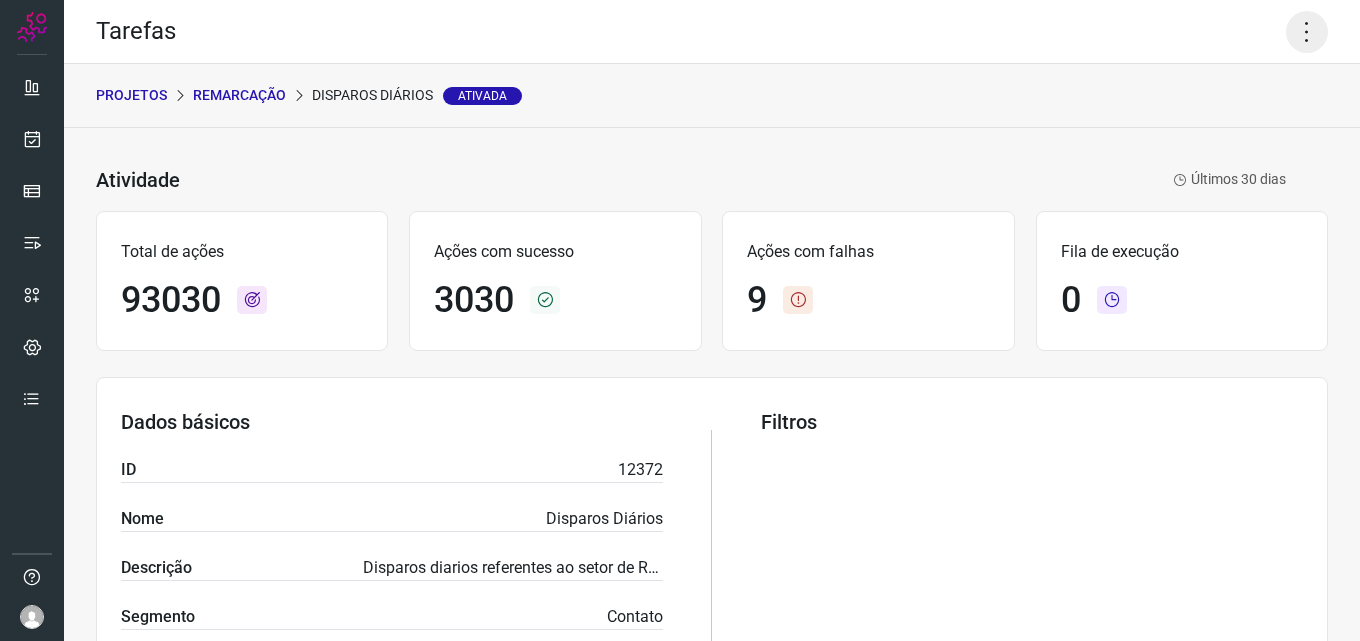 click 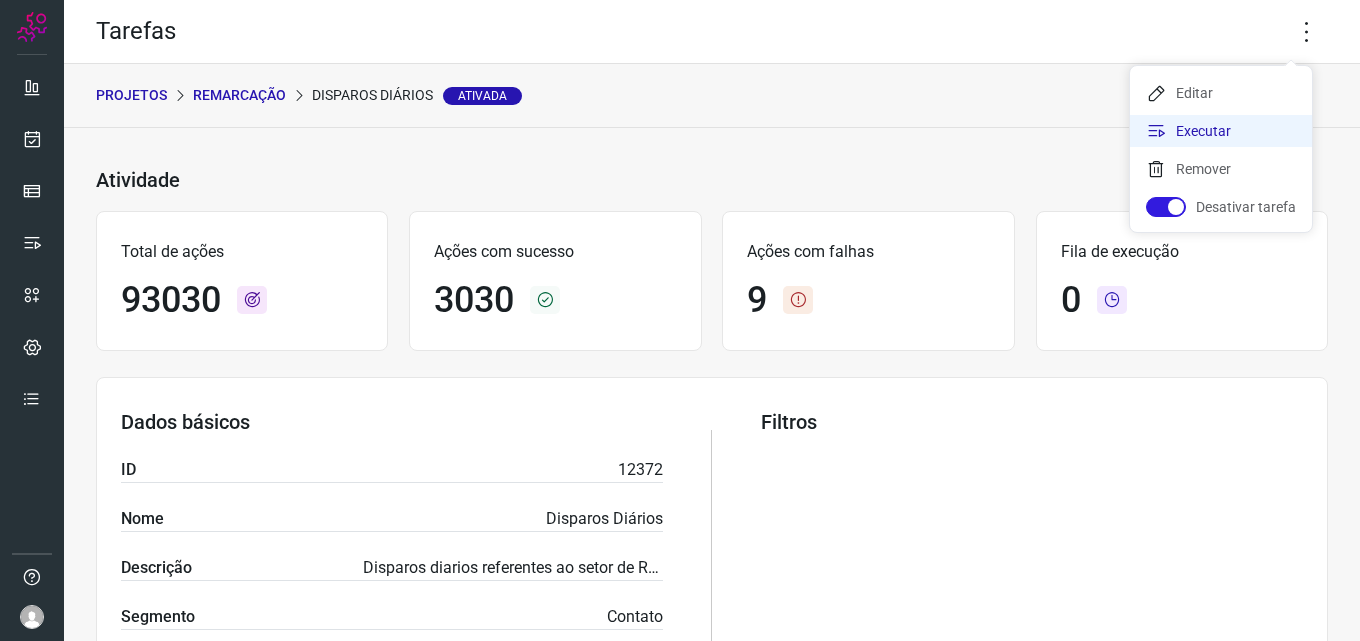 click on "Executar" 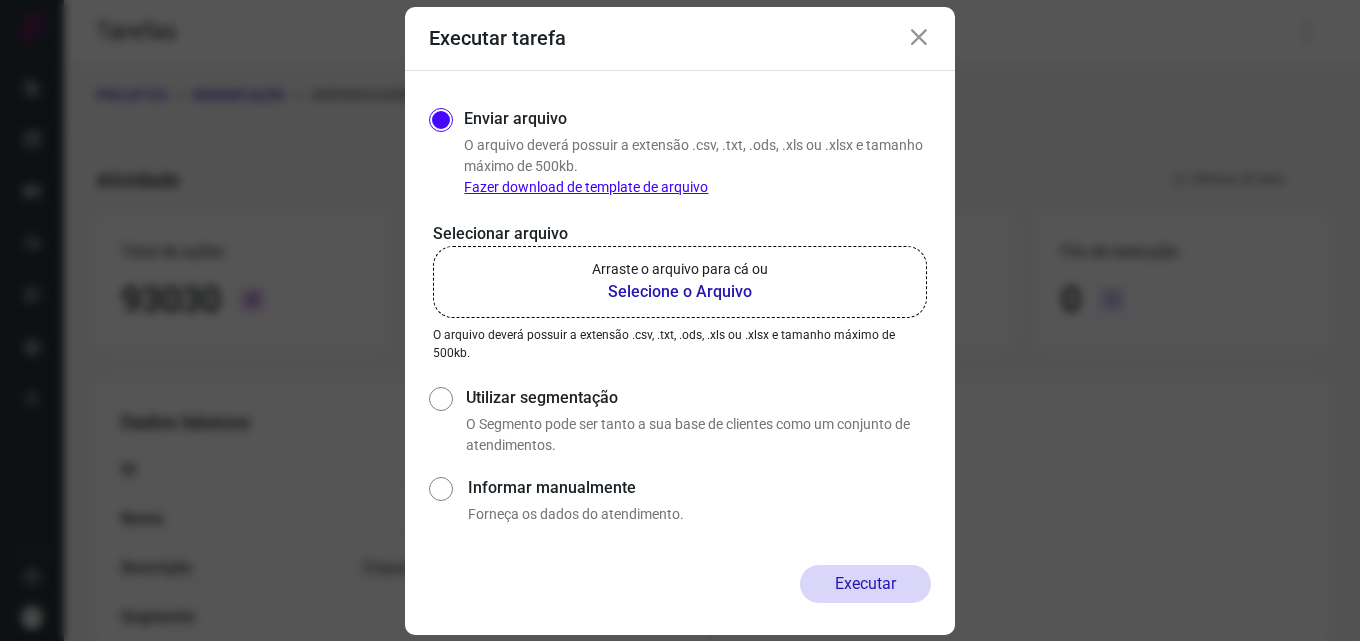 click on "Selecione o Arquivo" at bounding box center [680, 292] 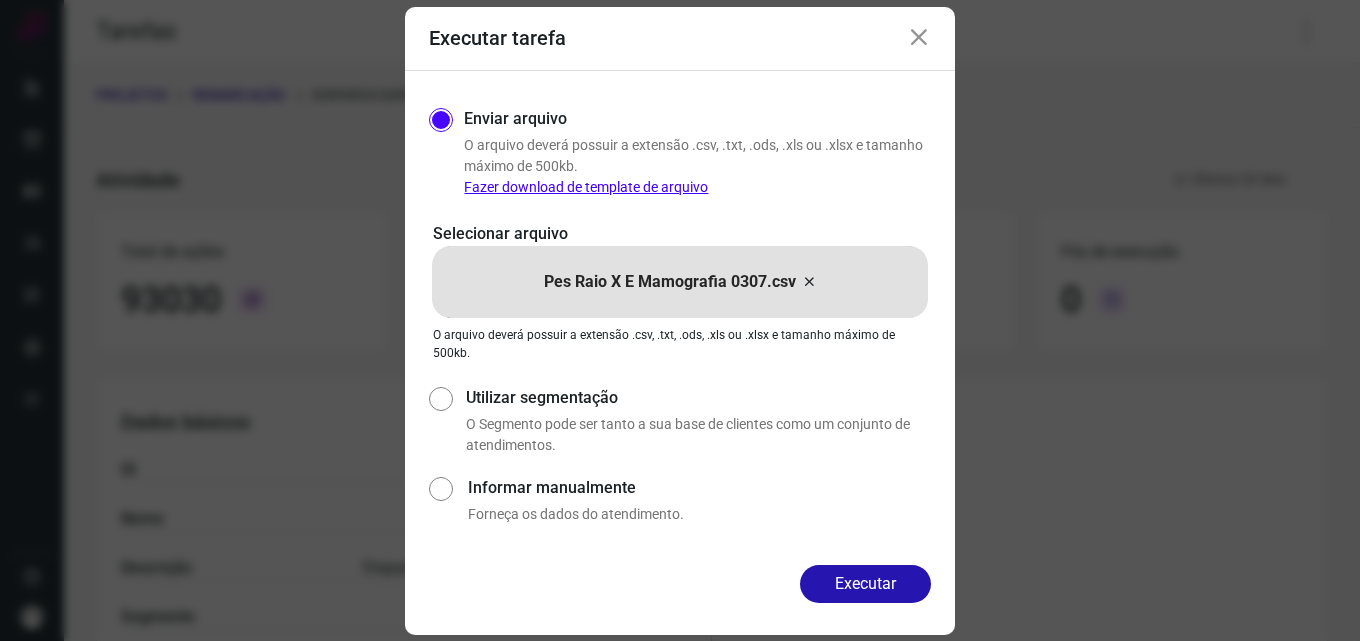 click on "Executar" at bounding box center (680, 600) 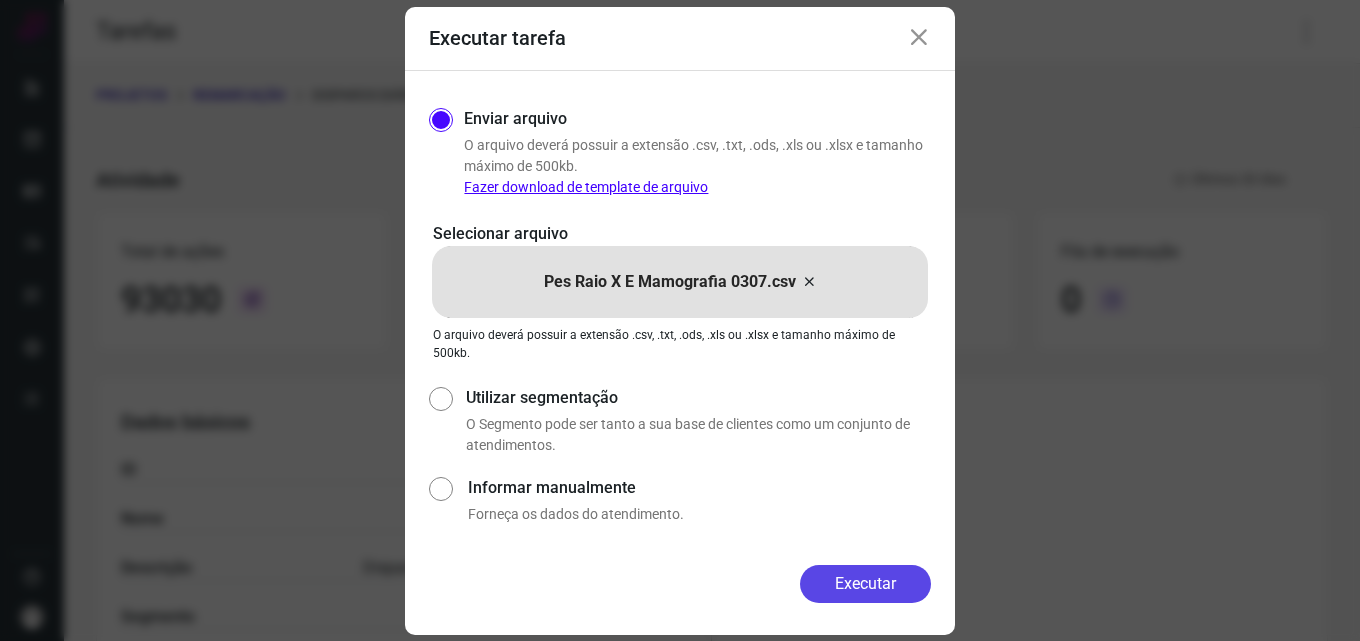 click on "Executar" at bounding box center [865, 584] 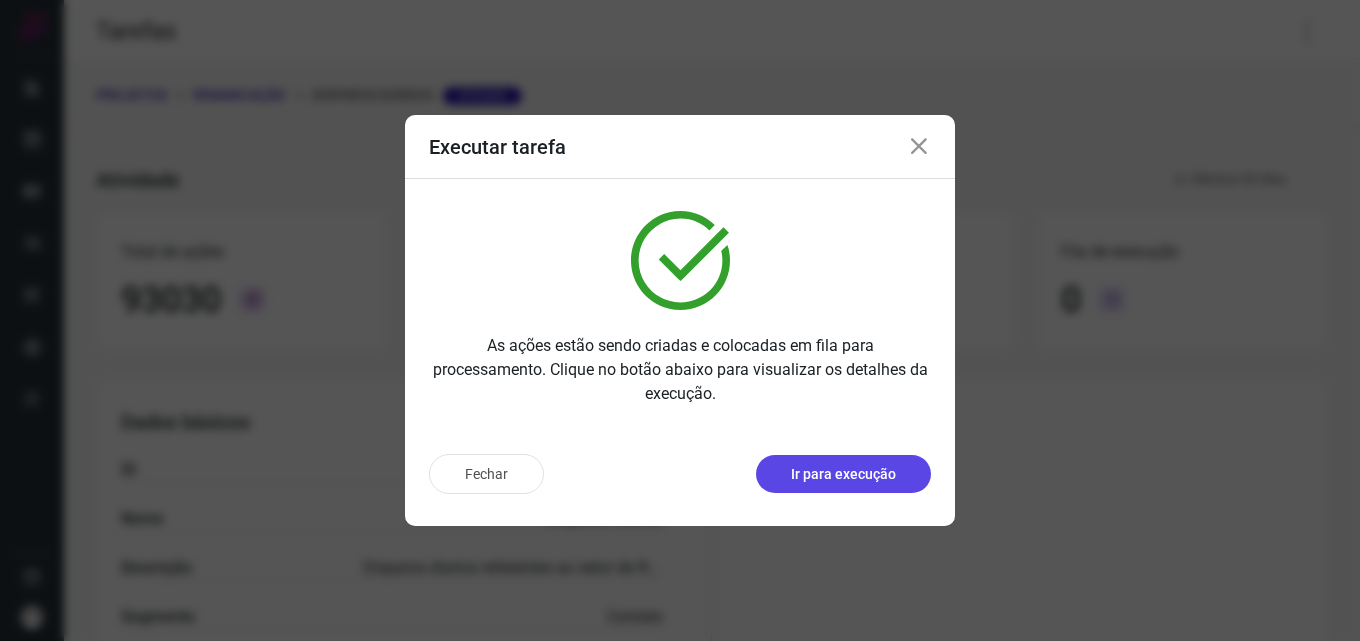 click on "Ir para execução" at bounding box center [843, 474] 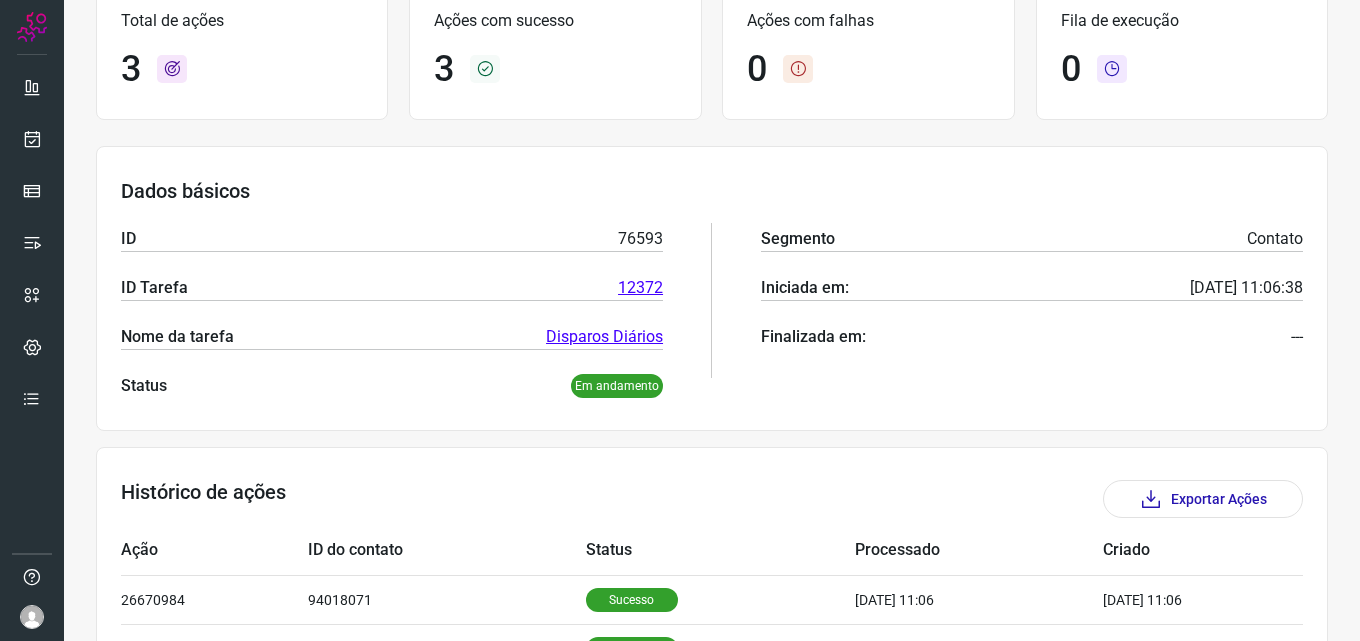 scroll, scrollTop: 331, scrollLeft: 0, axis: vertical 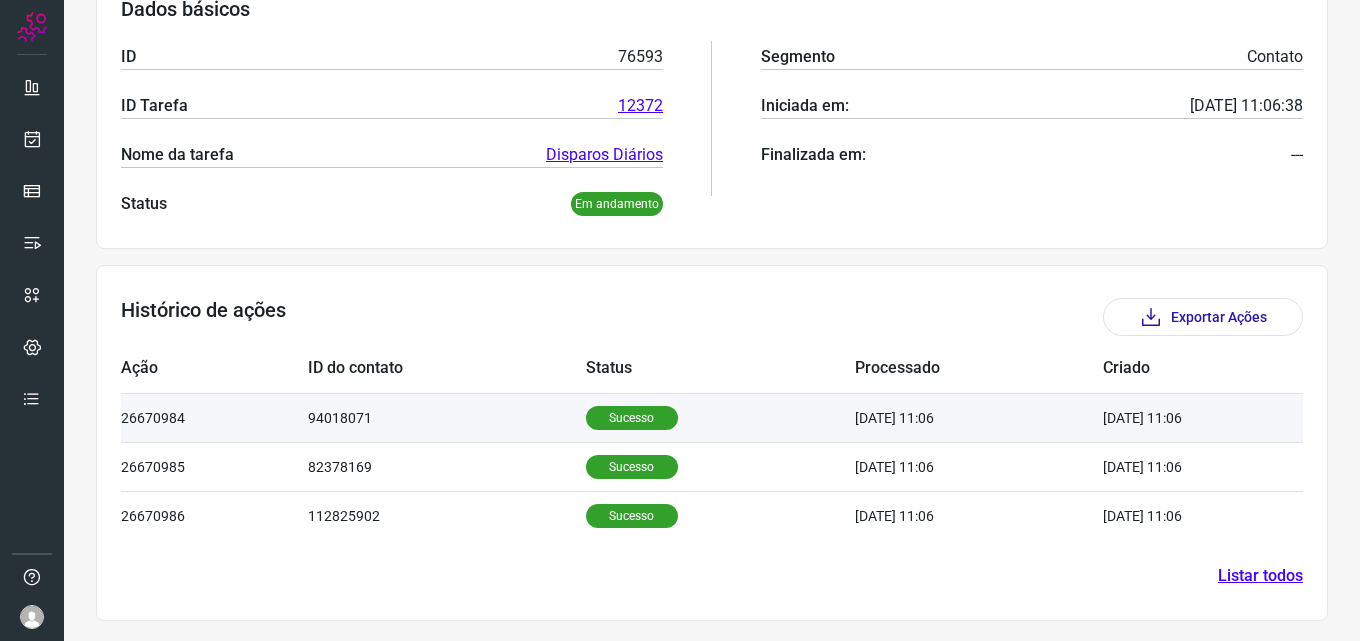 click on "Sucesso" at bounding box center (720, 417) 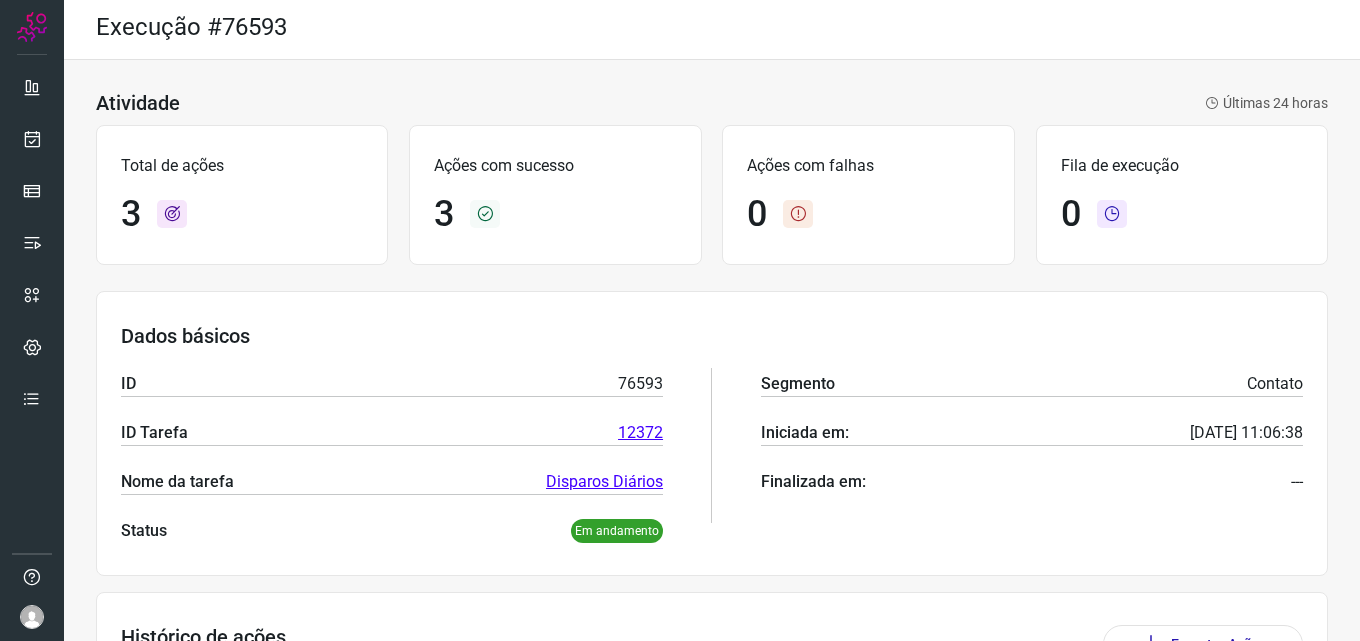 scroll, scrollTop: 0, scrollLeft: 0, axis: both 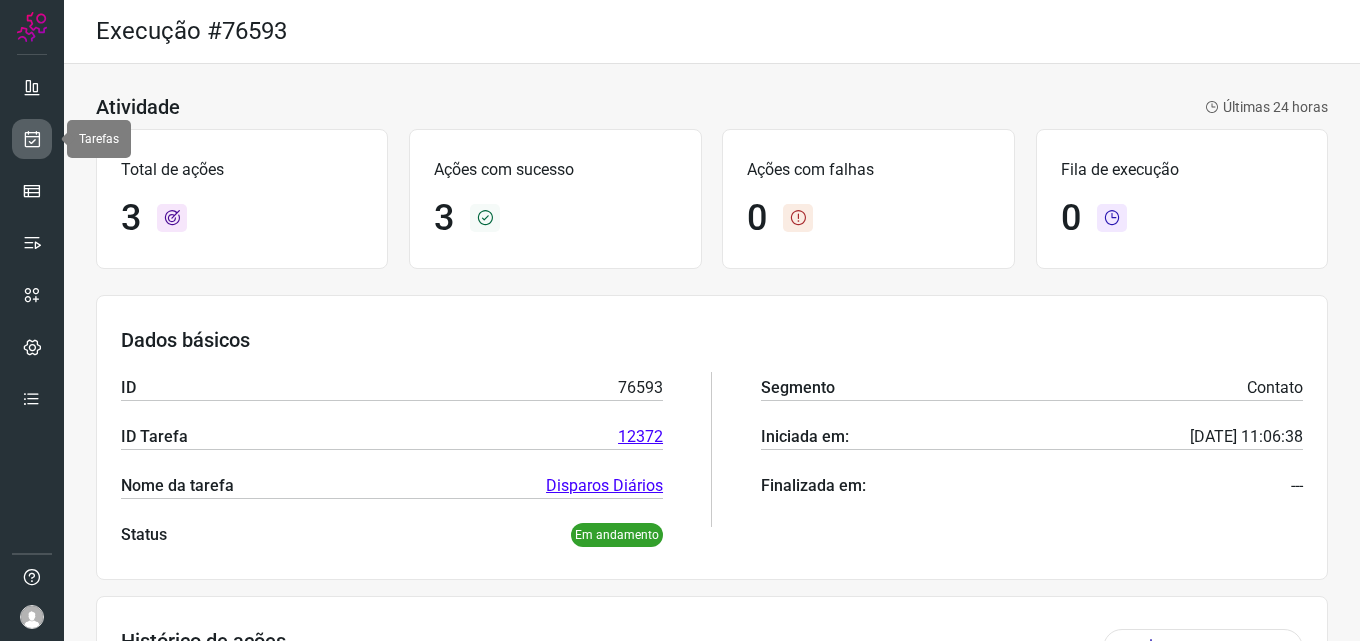 click at bounding box center [32, 139] 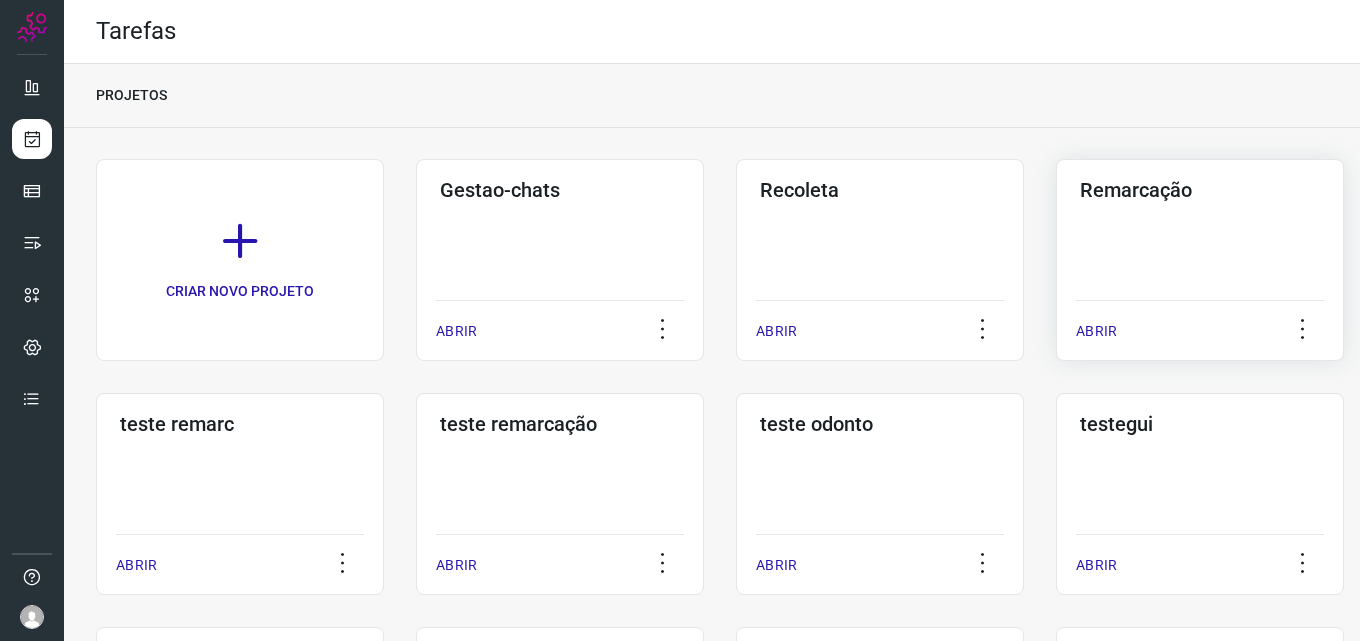 click on "Remarcação  ABRIR" 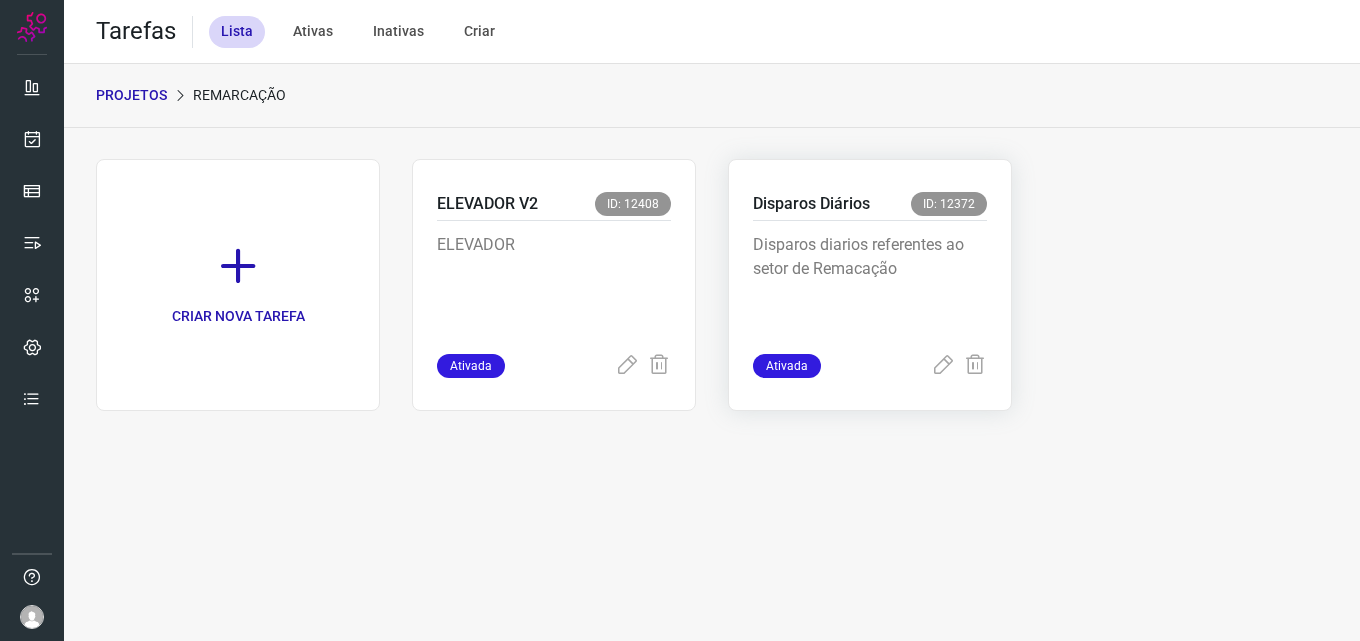click on "Disparos diarios referentes ao setor de Remacação" at bounding box center [870, 283] 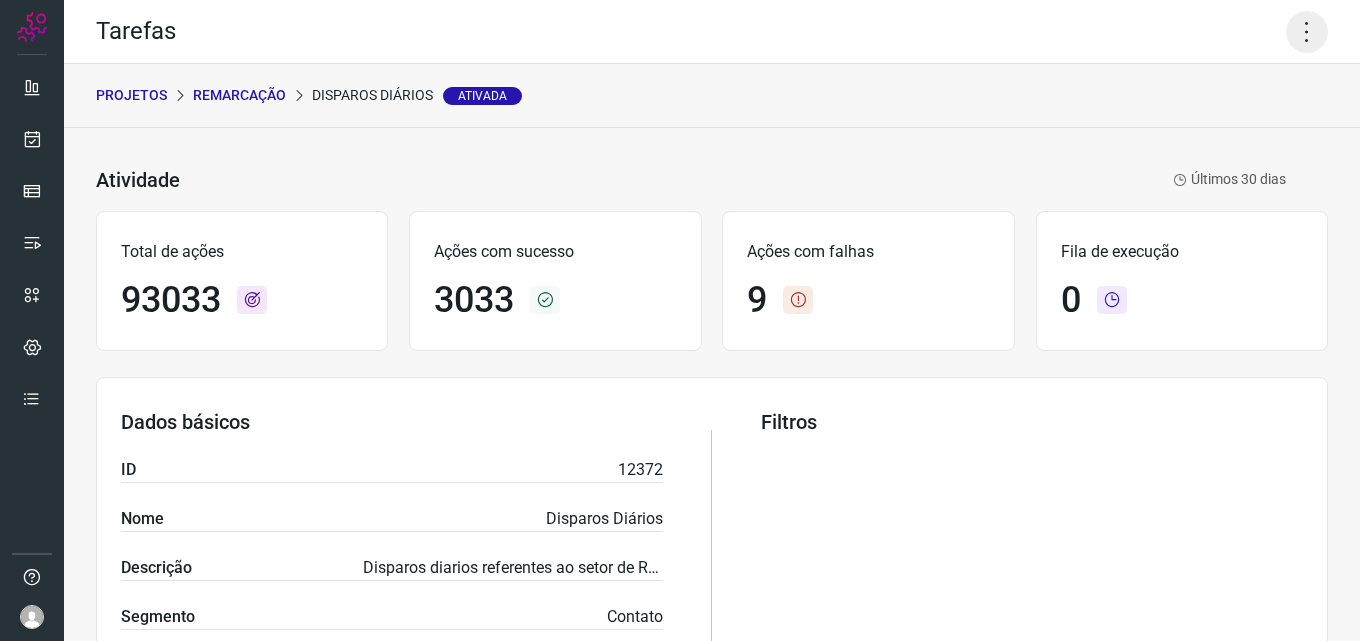 click 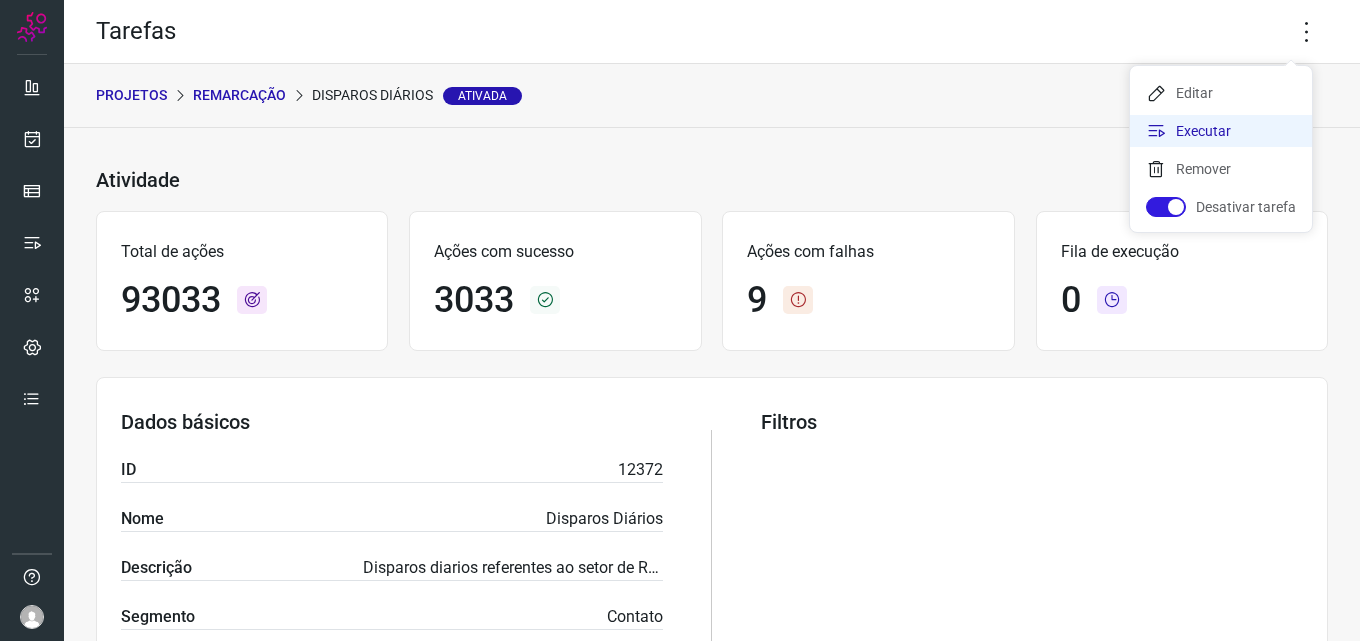 click on "Executar" 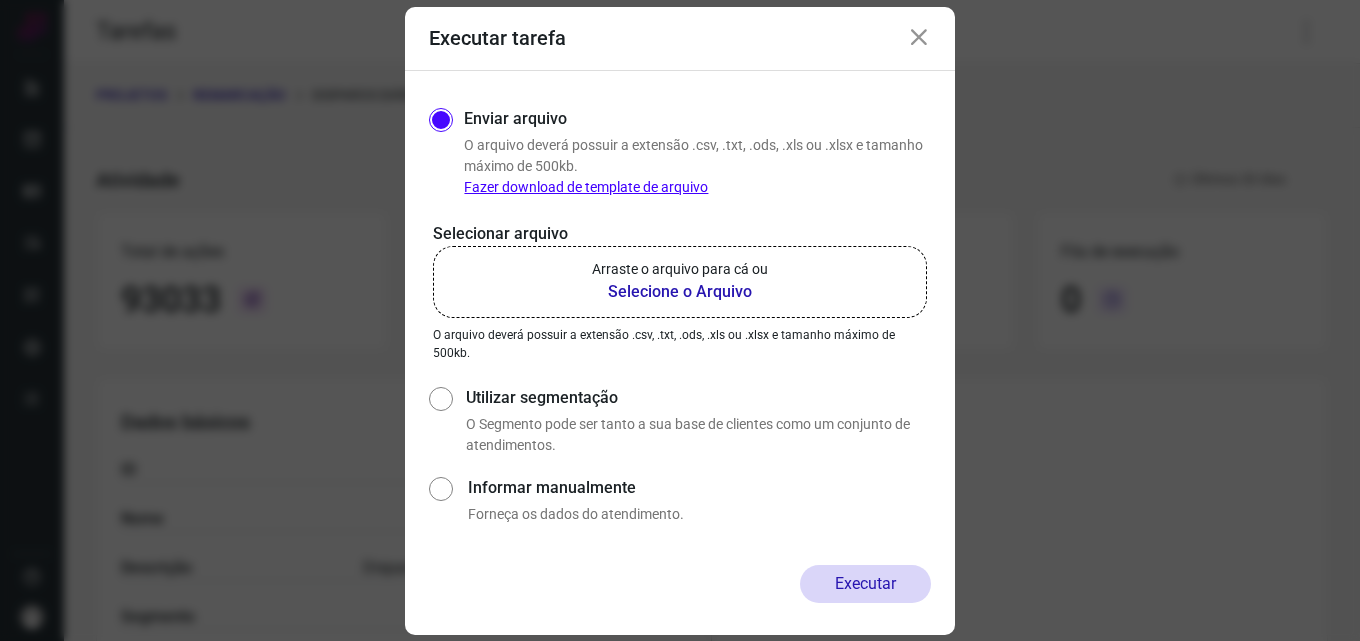 click on "Selecione o Arquivo" at bounding box center [680, 292] 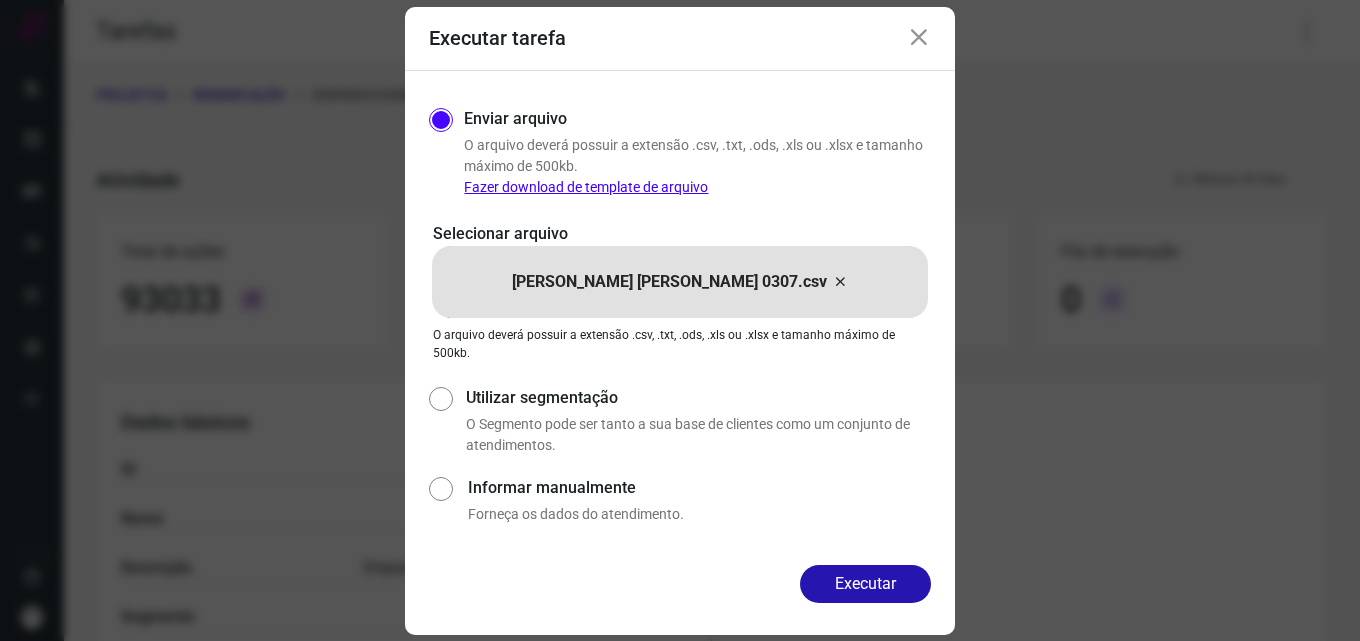 click on "Executar" at bounding box center [865, 584] 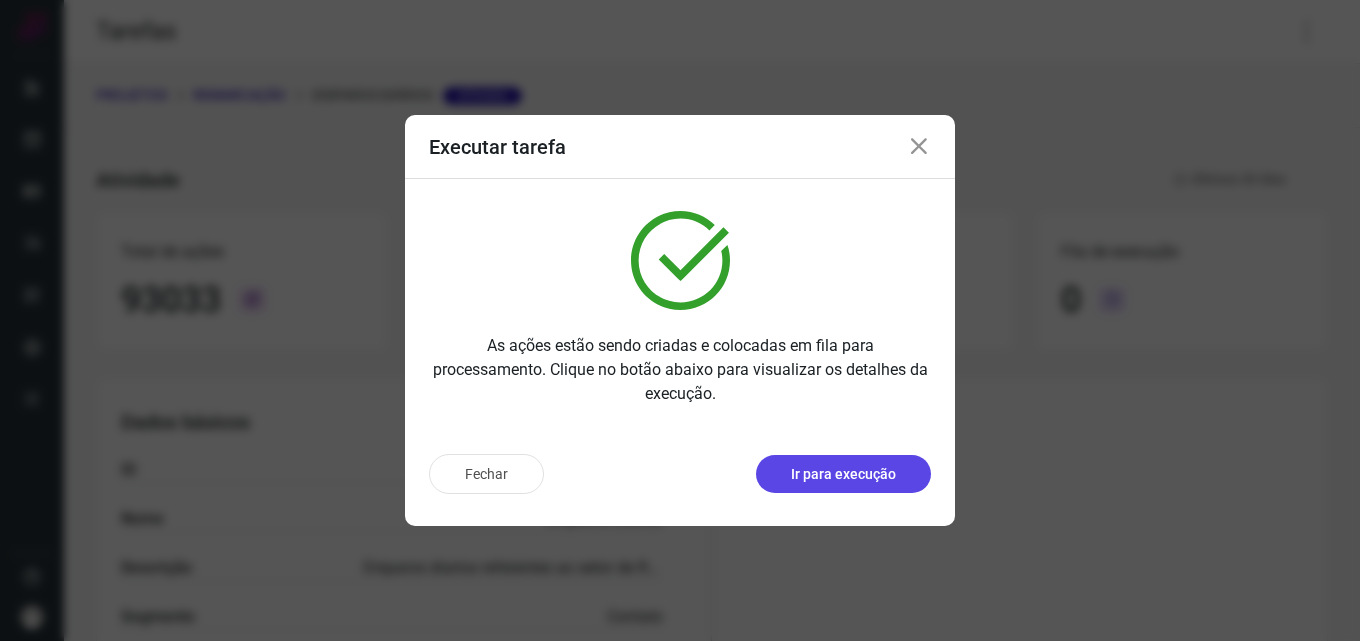click on "Ir para execução" at bounding box center (843, 474) 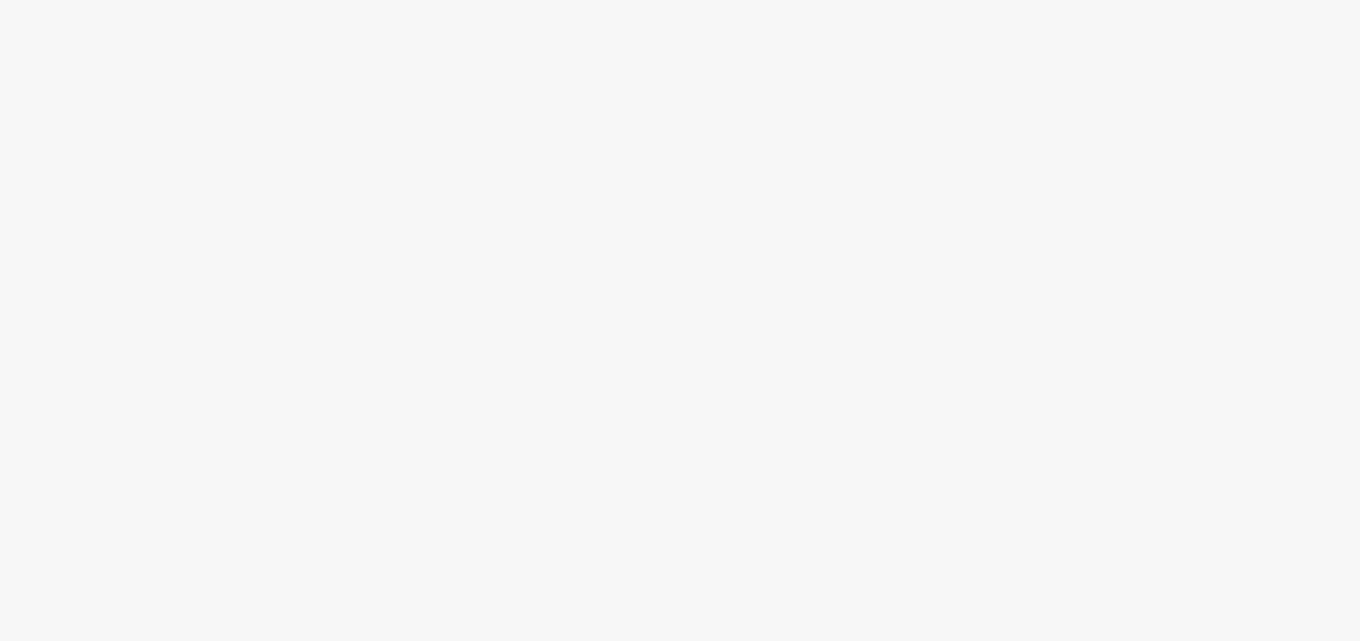 scroll, scrollTop: 0, scrollLeft: 0, axis: both 